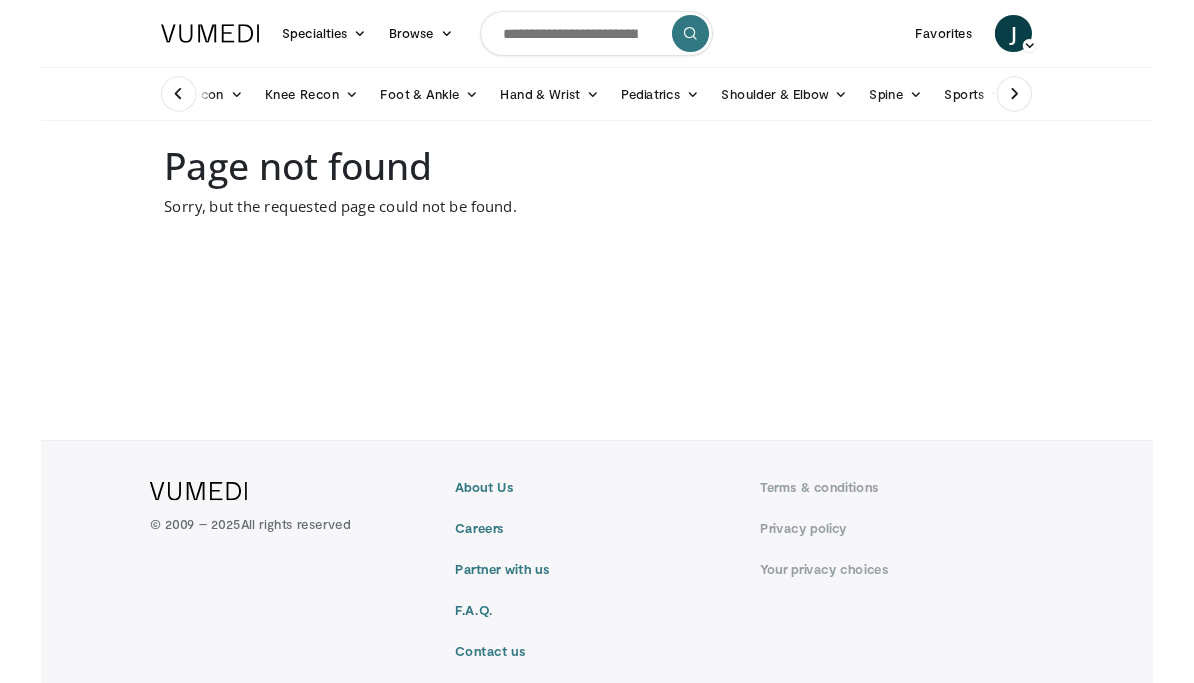 scroll, scrollTop: 0, scrollLeft: 0, axis: both 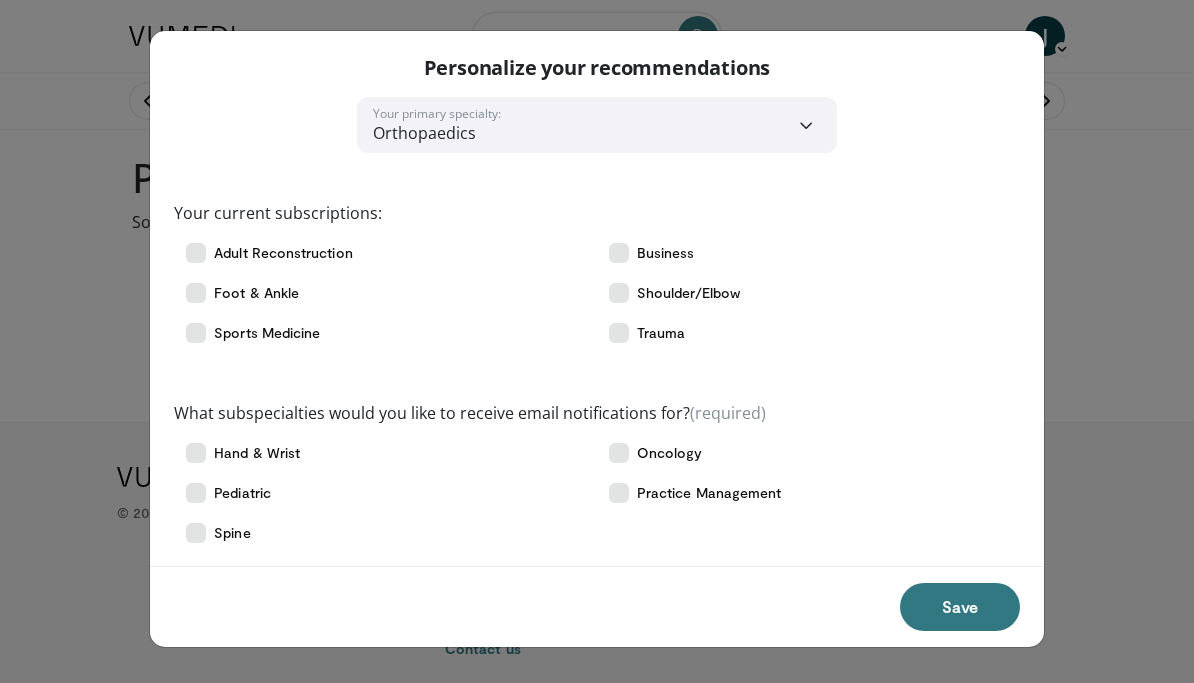 click on "Save" at bounding box center (960, 607) 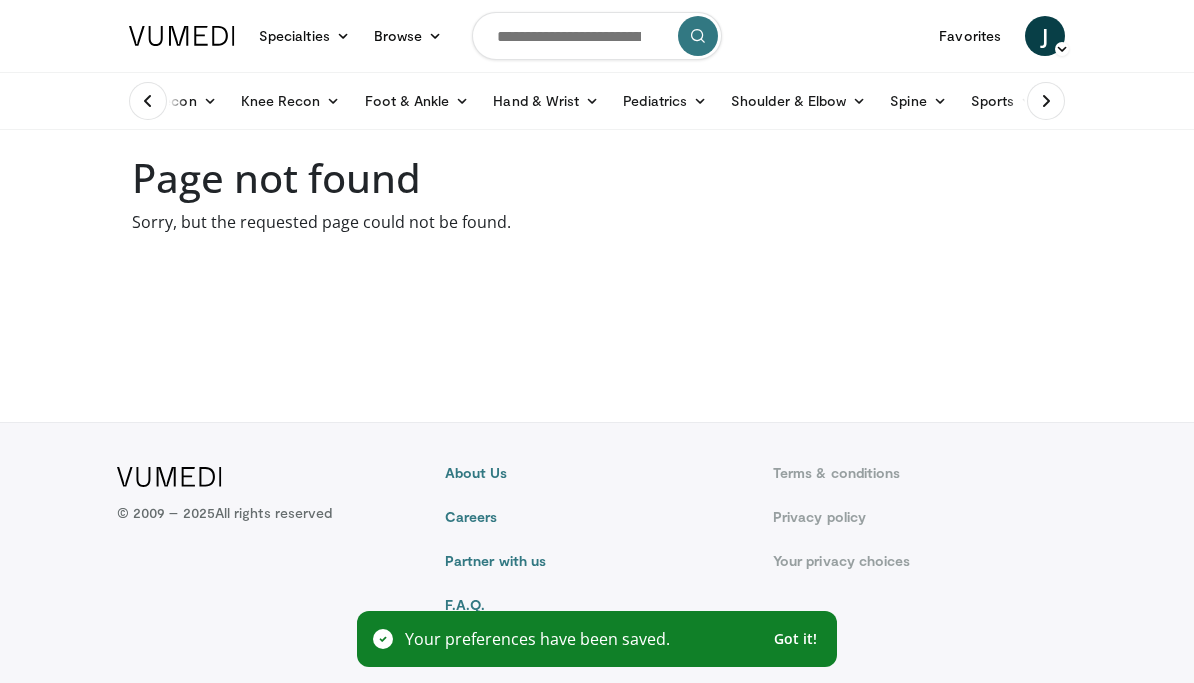 click at bounding box center (182, 36) 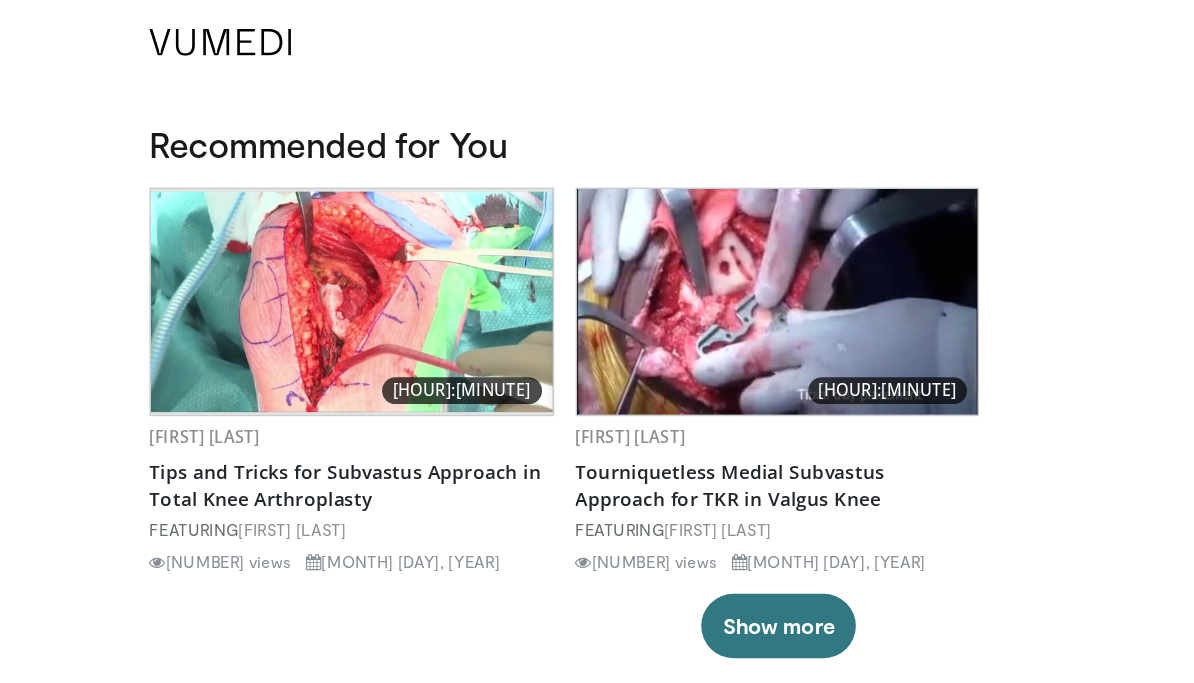 scroll, scrollTop: 4, scrollLeft: 0, axis: vertical 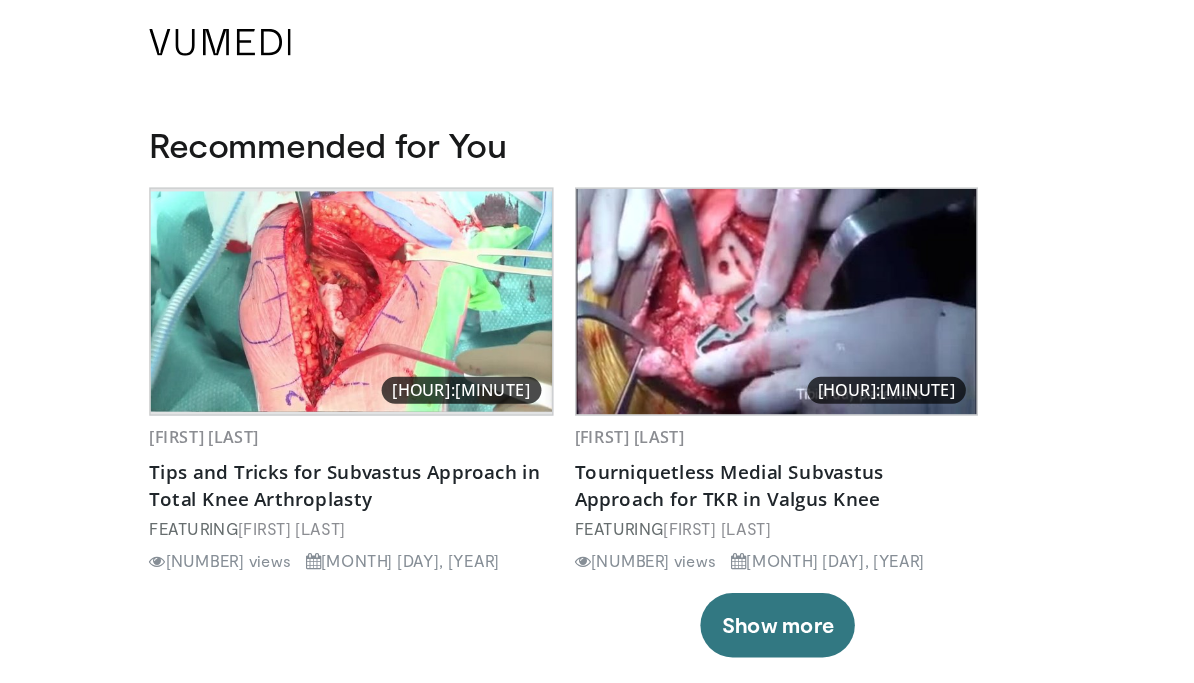 click on "Tips and Tricks for Subvastus Approach in Total Knee Arthroplasty" at bounding box center (279, 362) 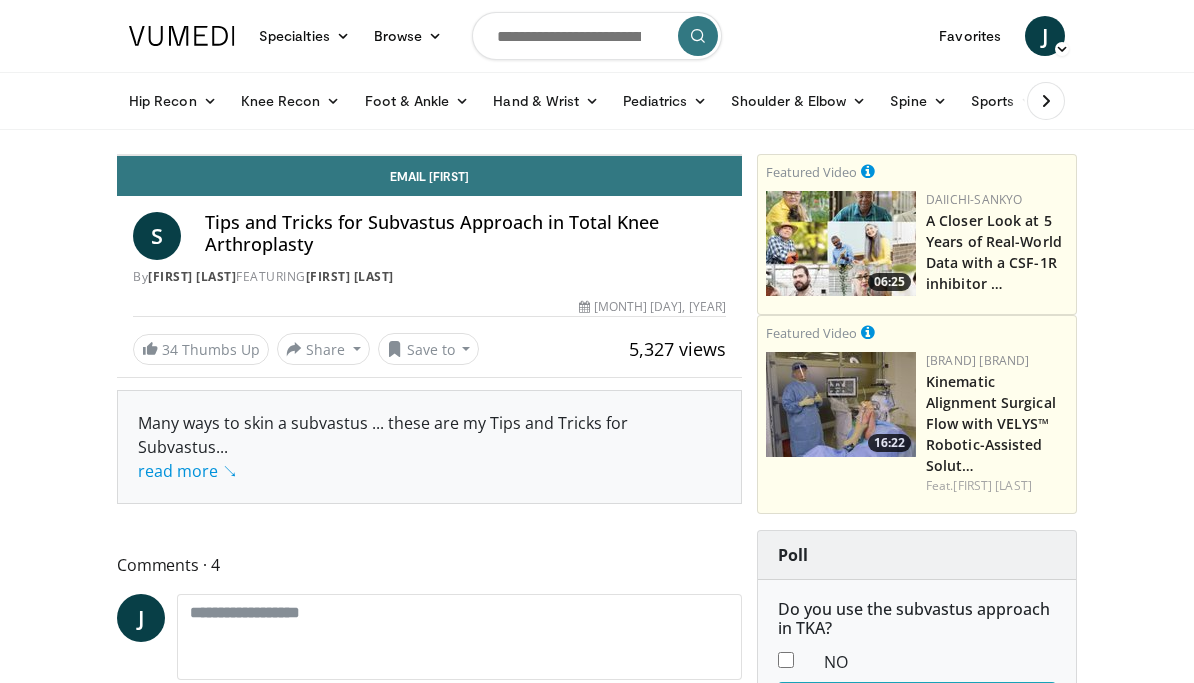 scroll, scrollTop: 0, scrollLeft: 0, axis: both 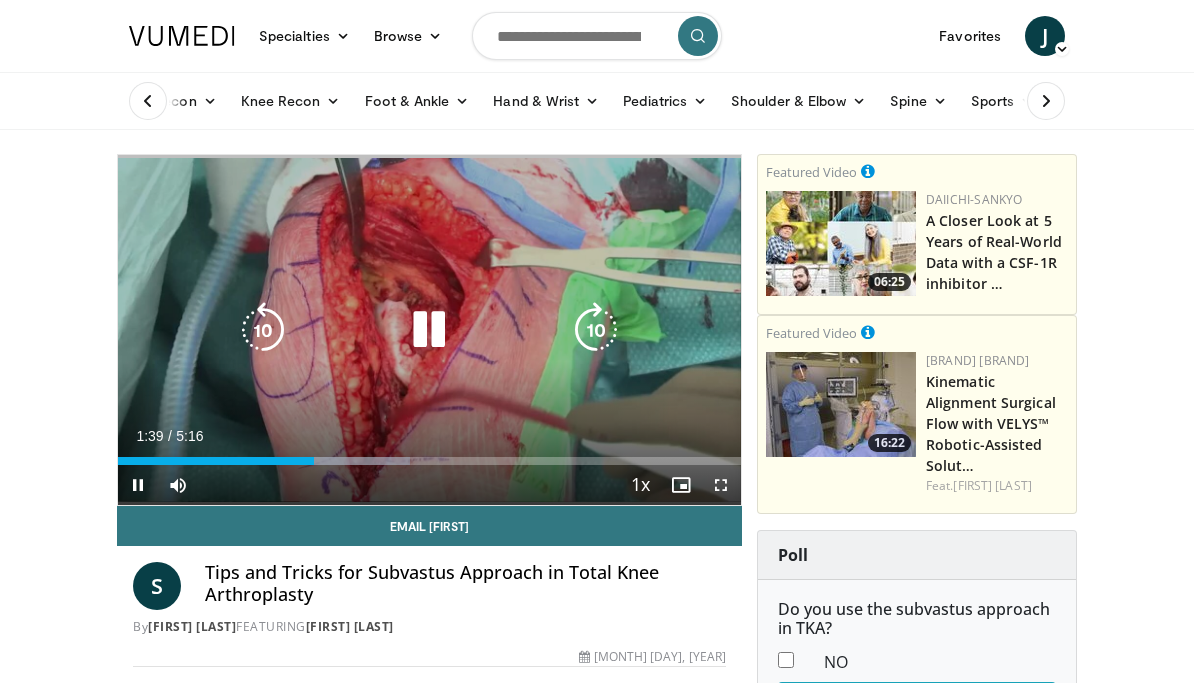 click at bounding box center (597, 36) 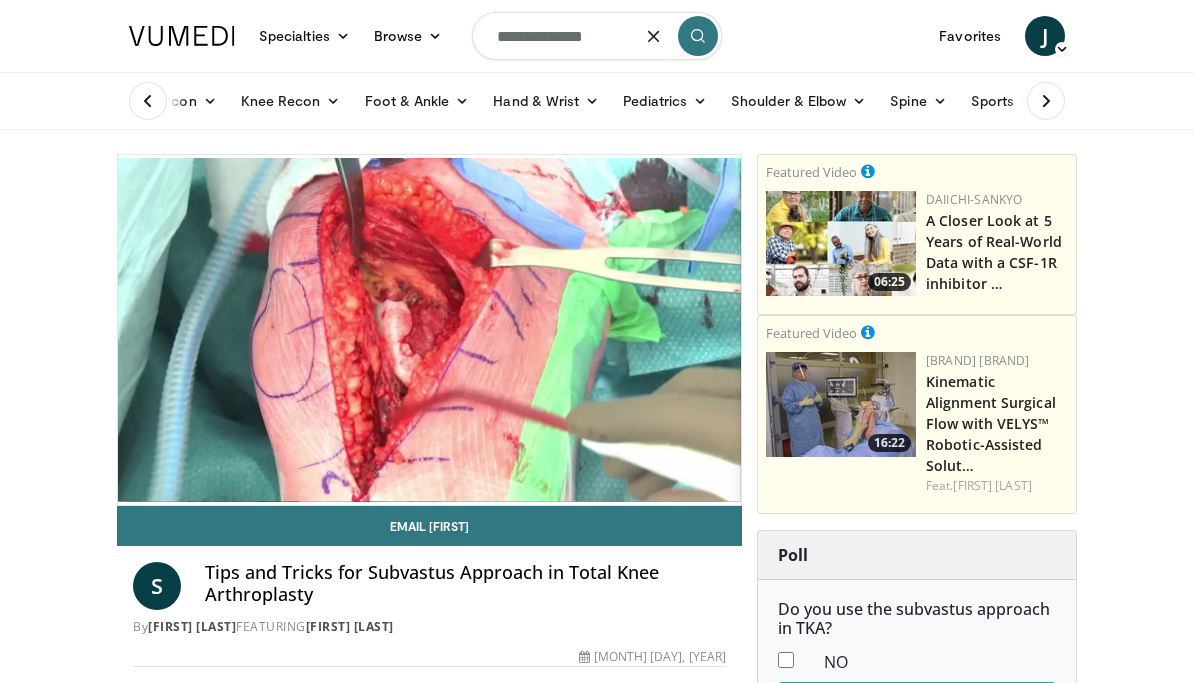 type on "**********" 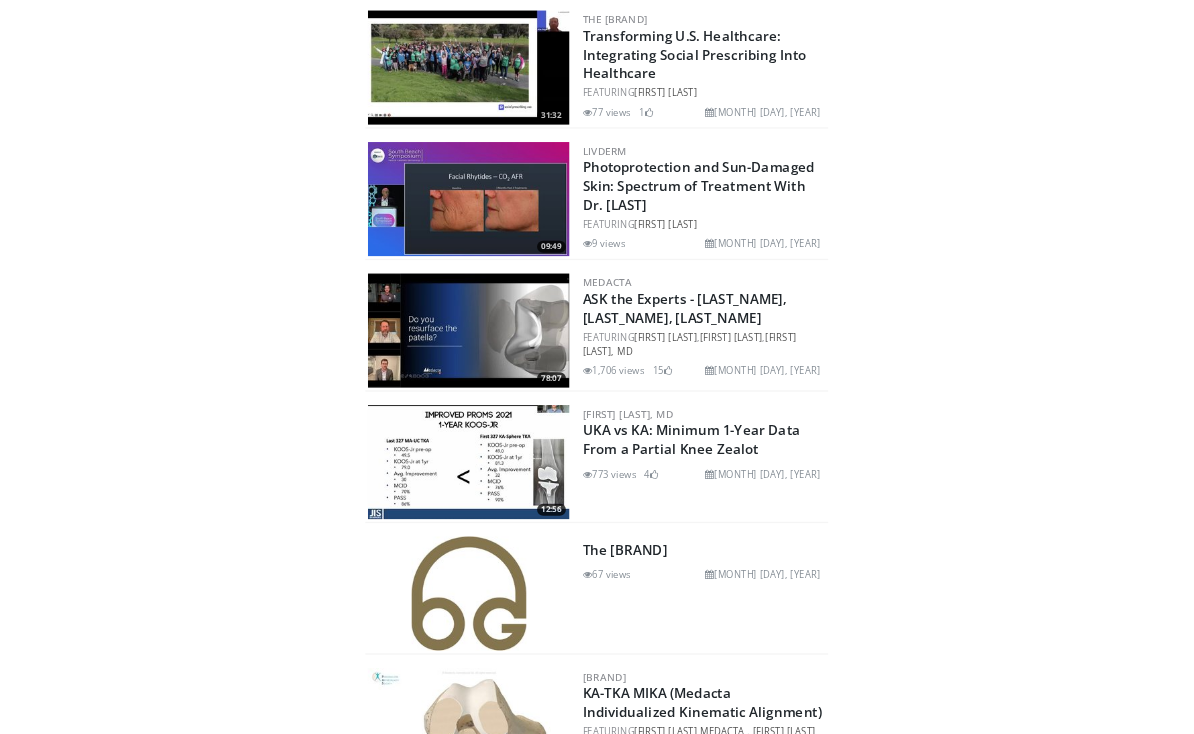 scroll, scrollTop: 1901, scrollLeft: 0, axis: vertical 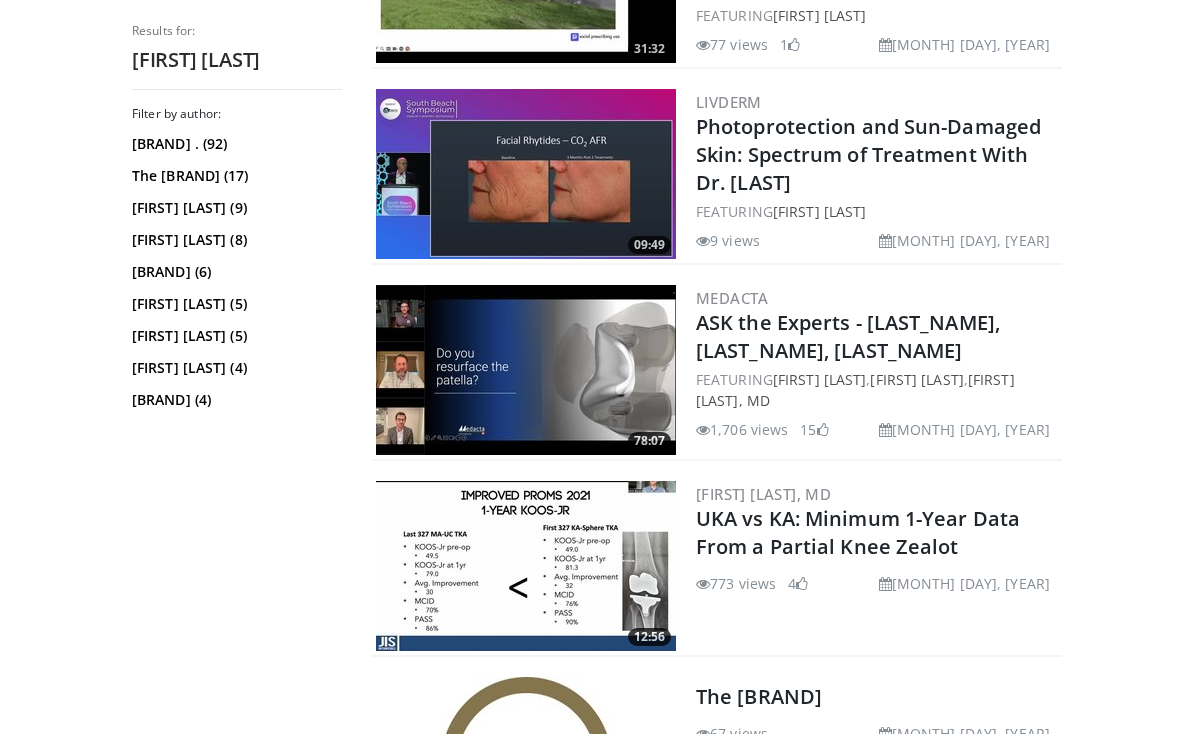 click on "[BRAND] . (92)" at bounding box center (234, 144) 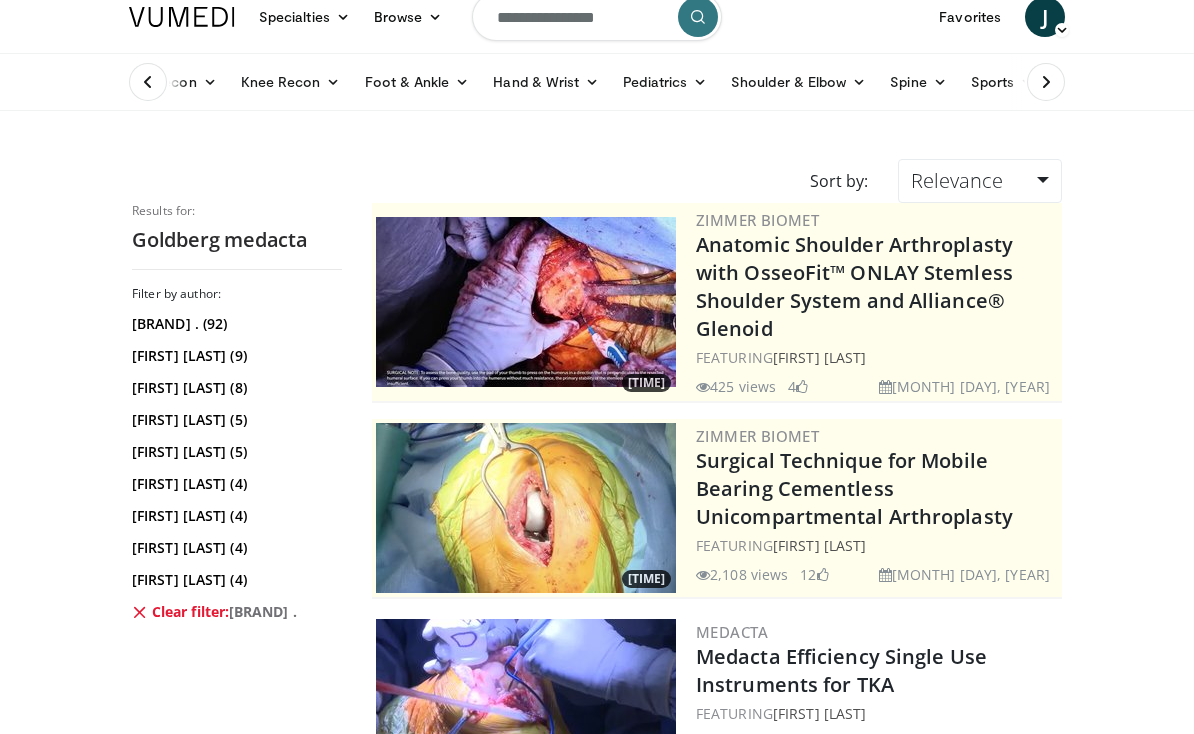 scroll, scrollTop: 0, scrollLeft: 0, axis: both 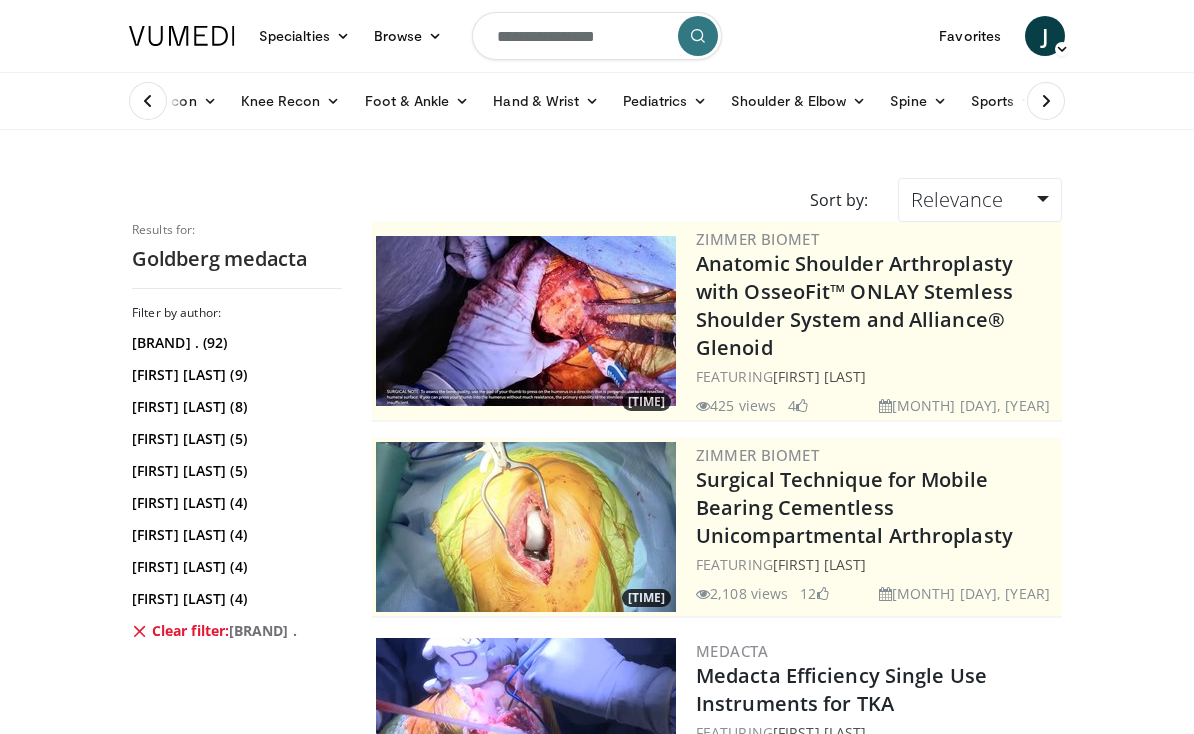 click on "**********" at bounding box center [597, 36] 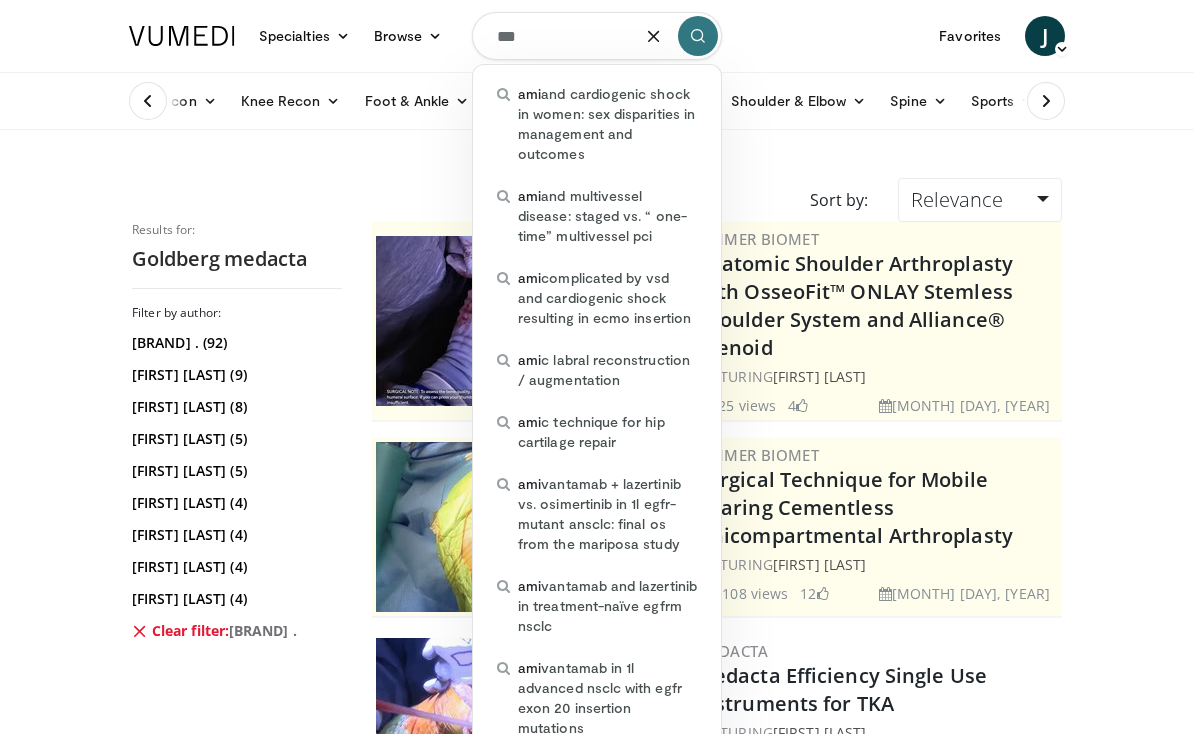 type on "****" 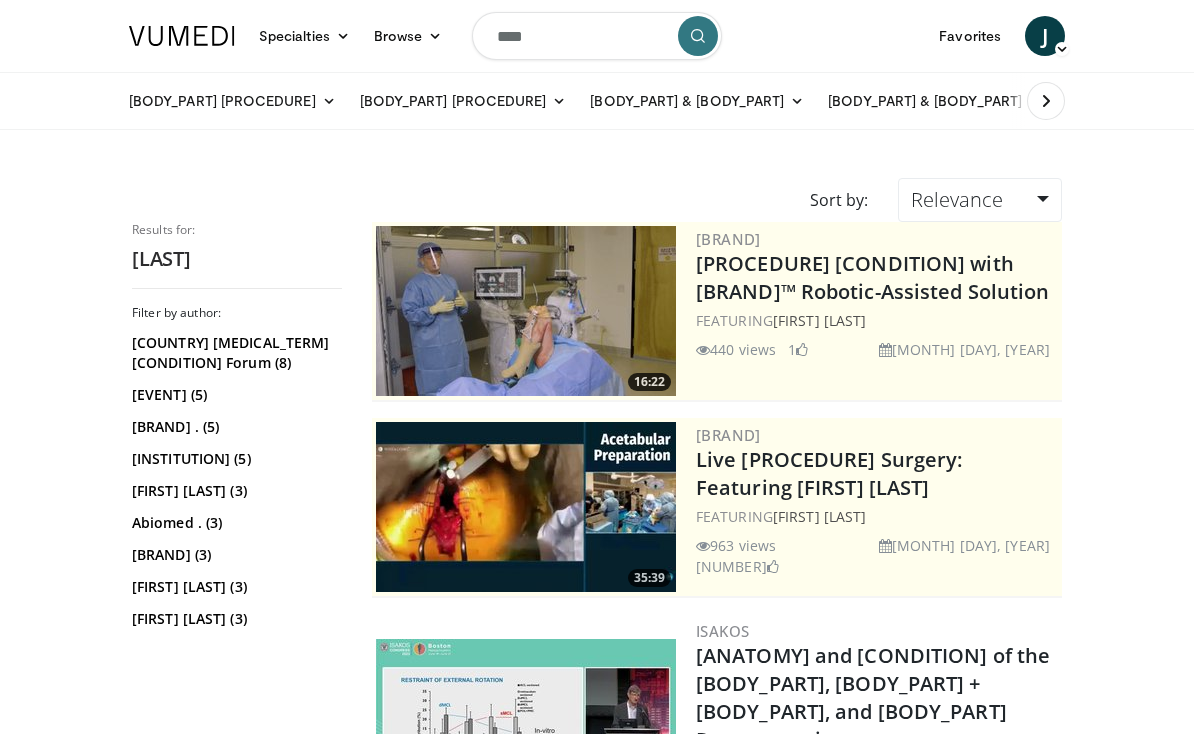 scroll, scrollTop: 0, scrollLeft: 0, axis: both 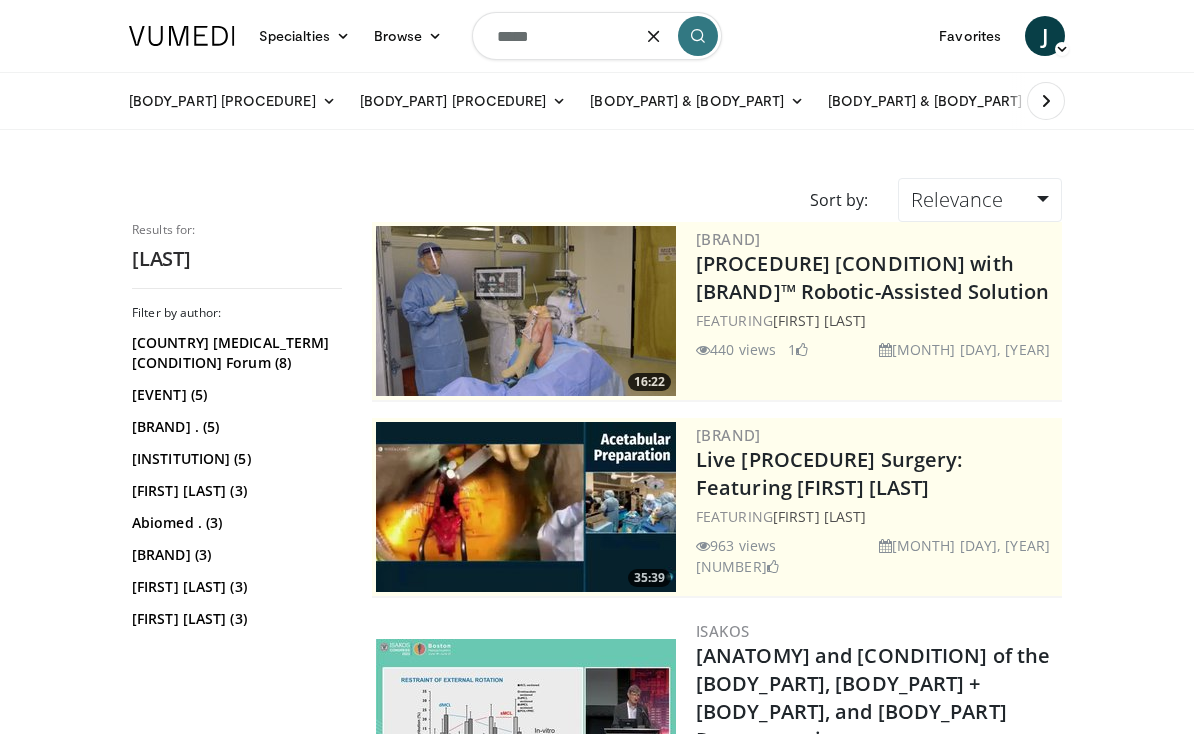 type on "******" 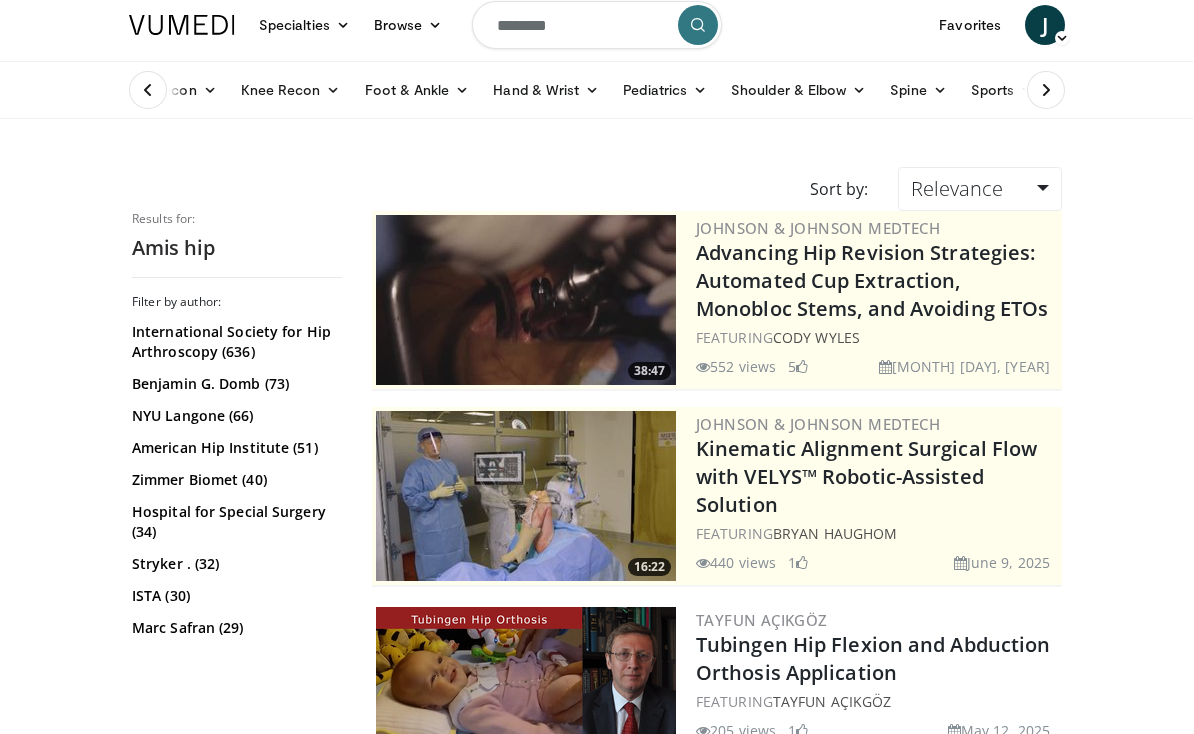 scroll, scrollTop: 0, scrollLeft: 0, axis: both 